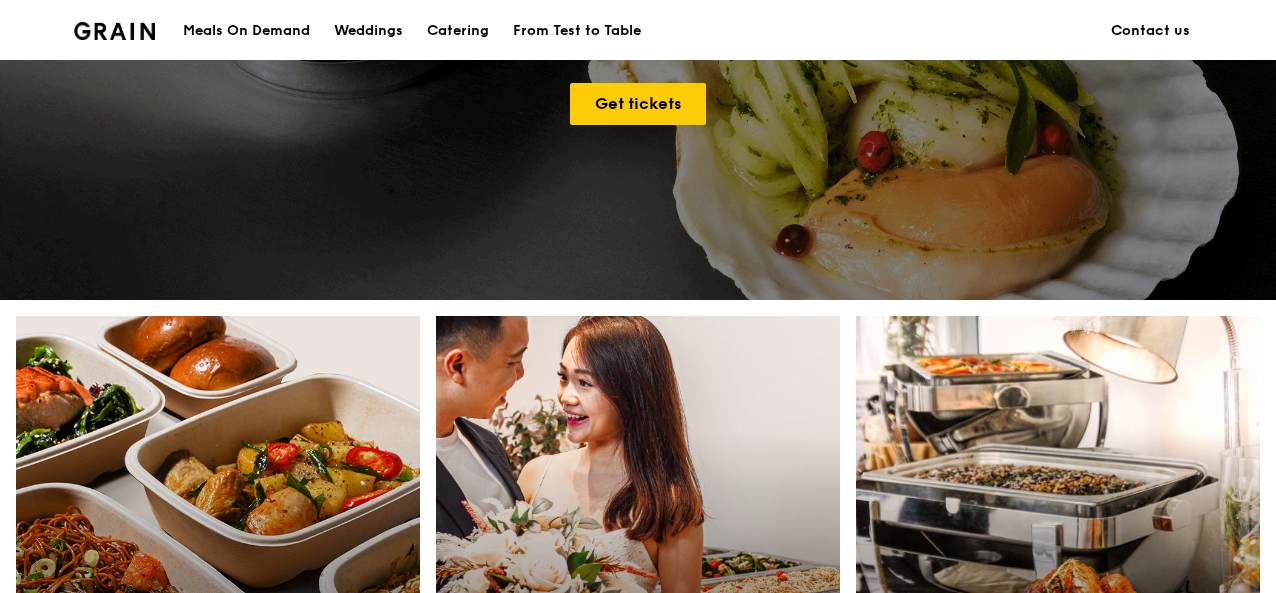 scroll, scrollTop: 543, scrollLeft: 0, axis: vertical 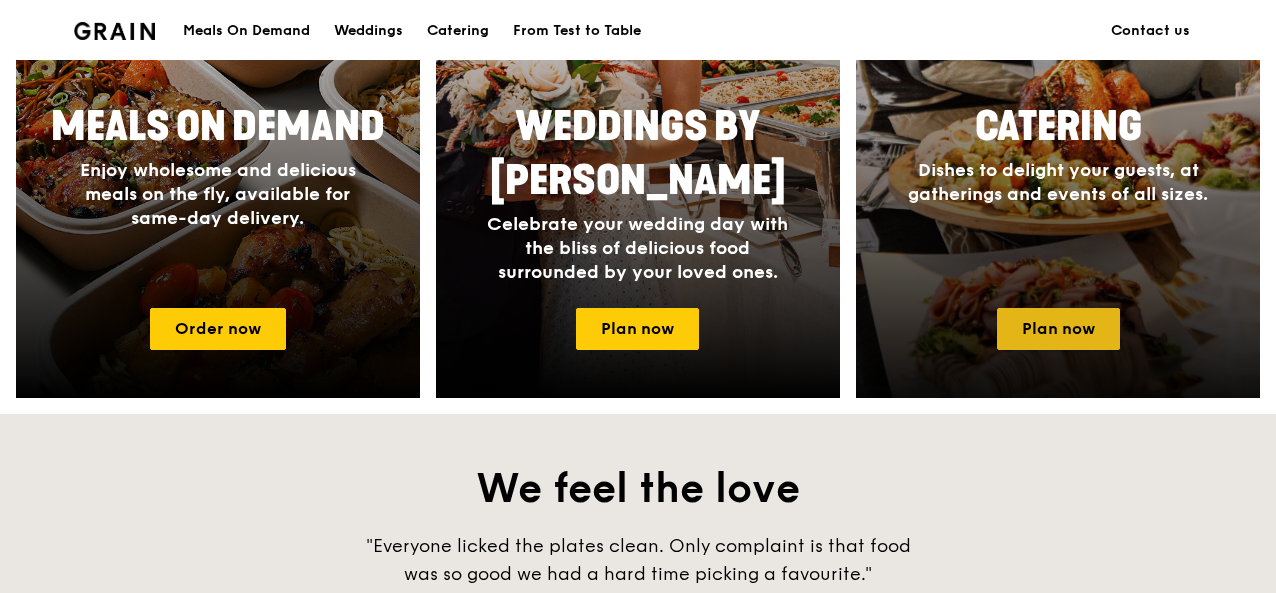 click on "Plan now" at bounding box center (1058, 329) 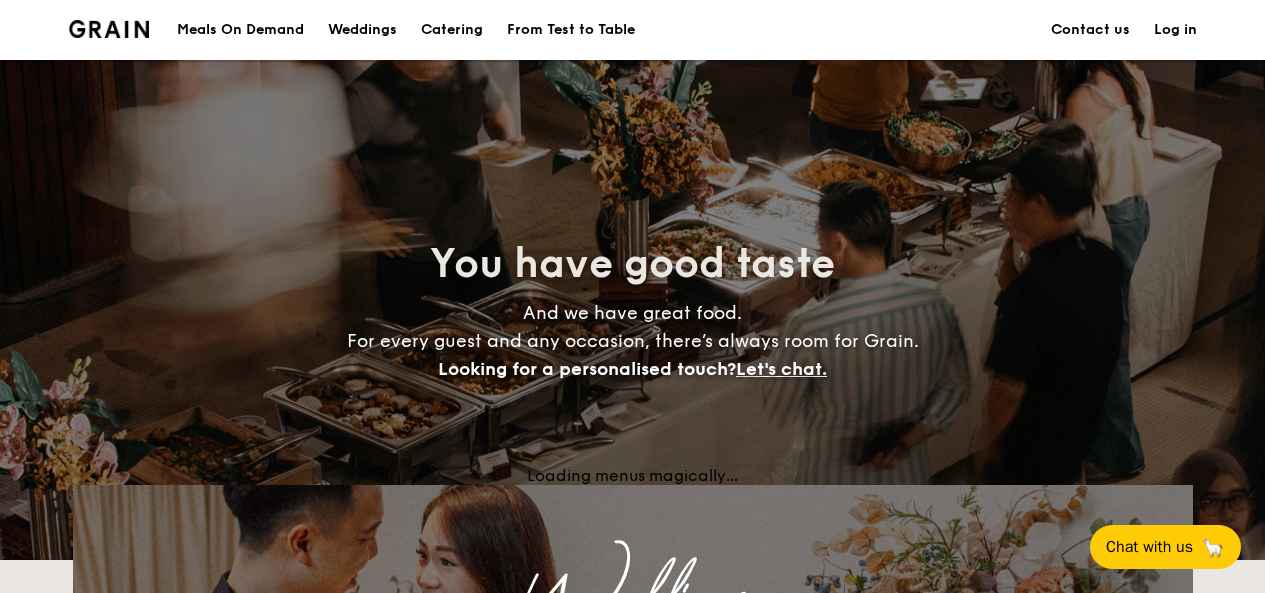 scroll, scrollTop: 0, scrollLeft: 0, axis: both 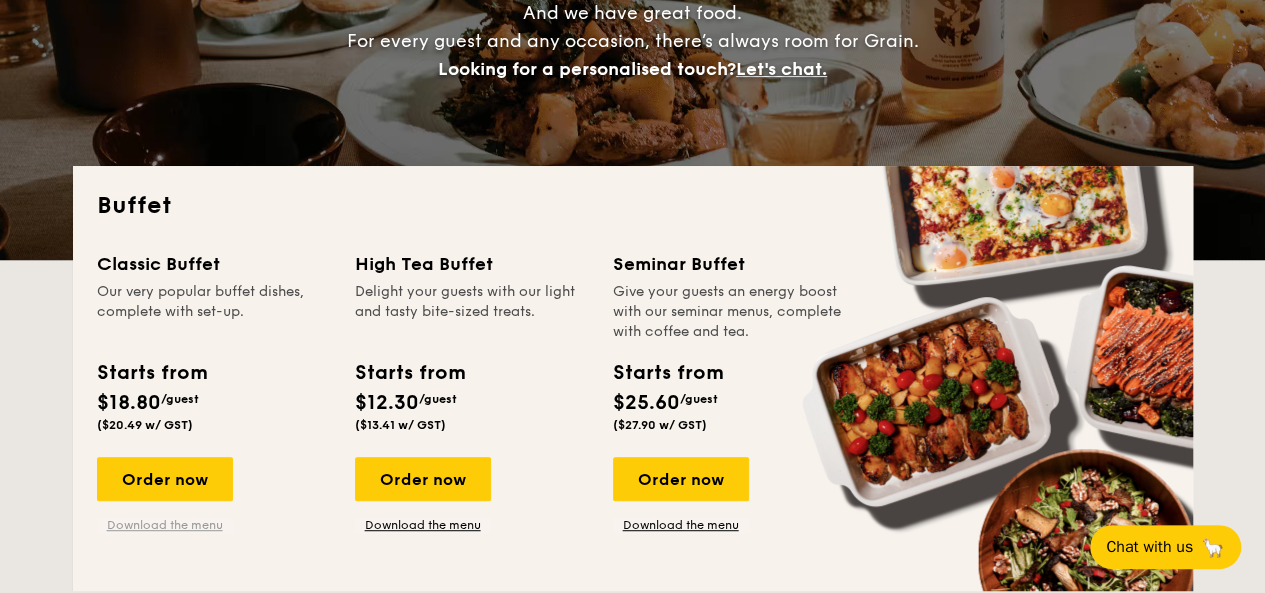 click on "Download the menu" at bounding box center (165, 525) 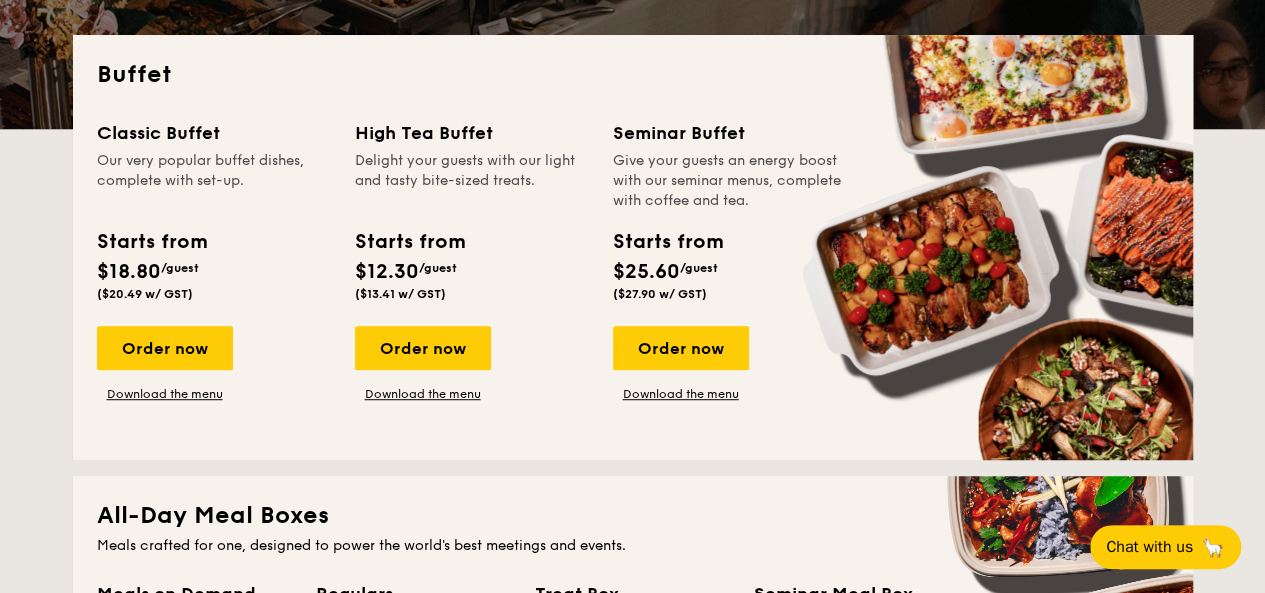 scroll, scrollTop: 400, scrollLeft: 0, axis: vertical 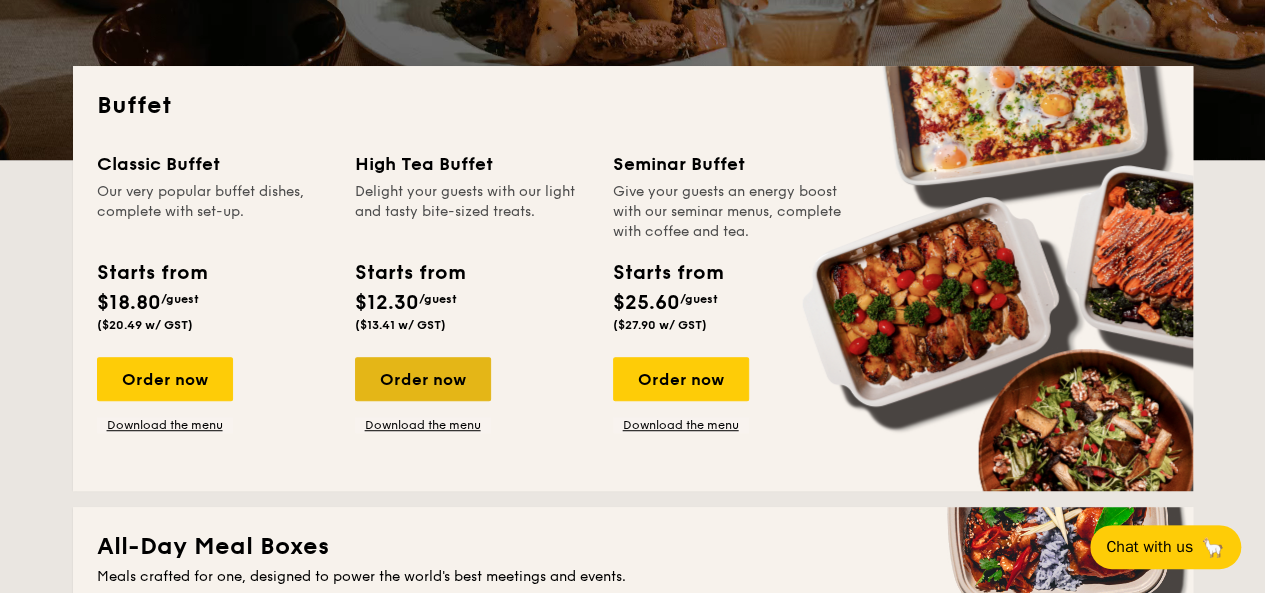 click on "Order now" at bounding box center [423, 379] 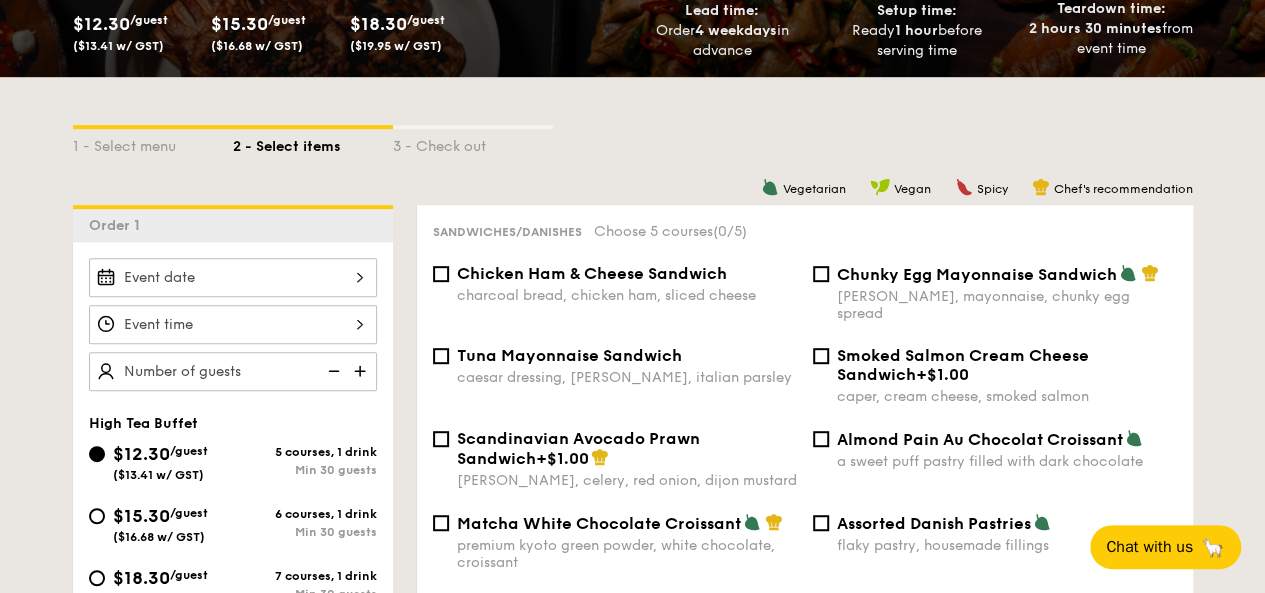 scroll, scrollTop: 400, scrollLeft: 0, axis: vertical 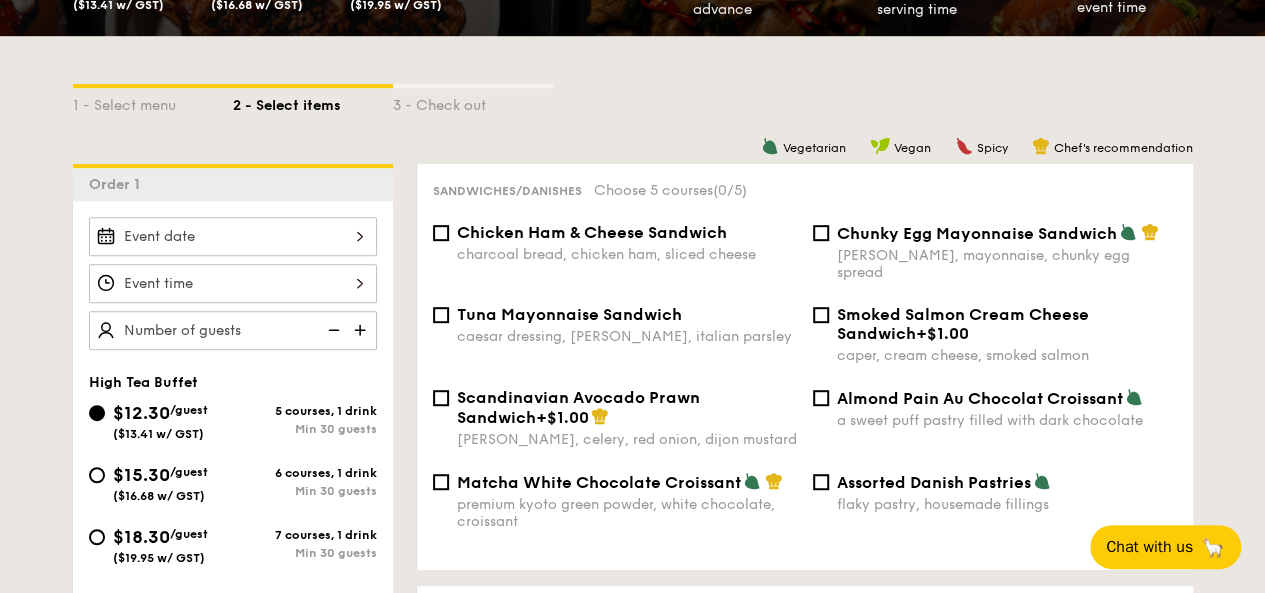click at bounding box center [233, 236] 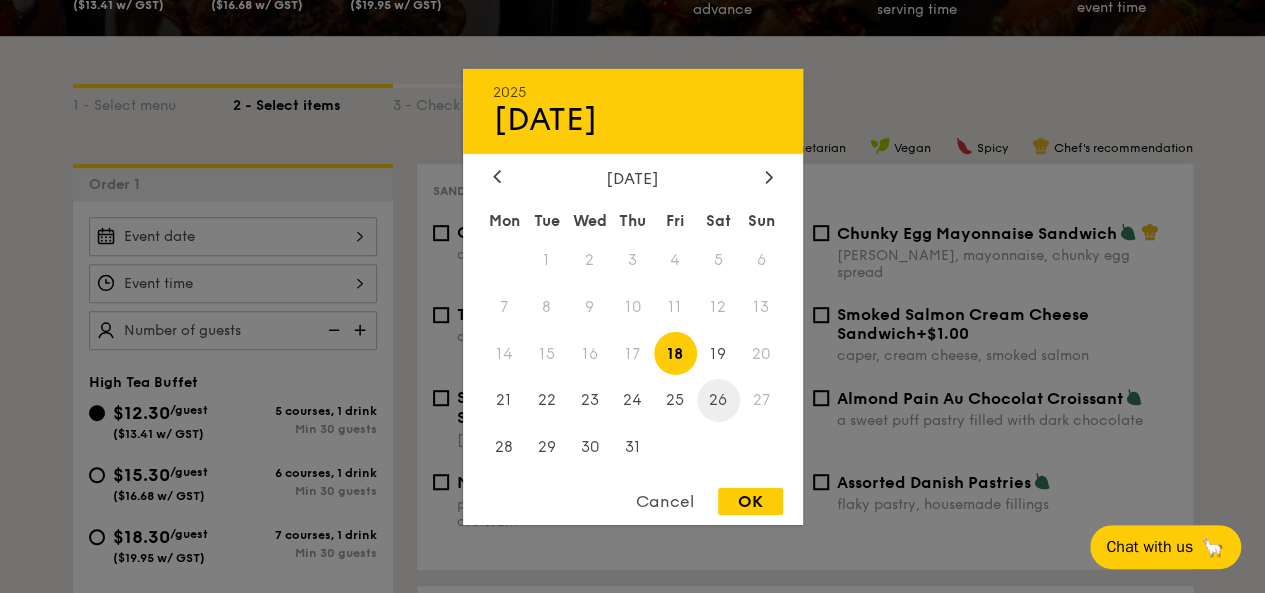 click on "26" at bounding box center [718, 400] 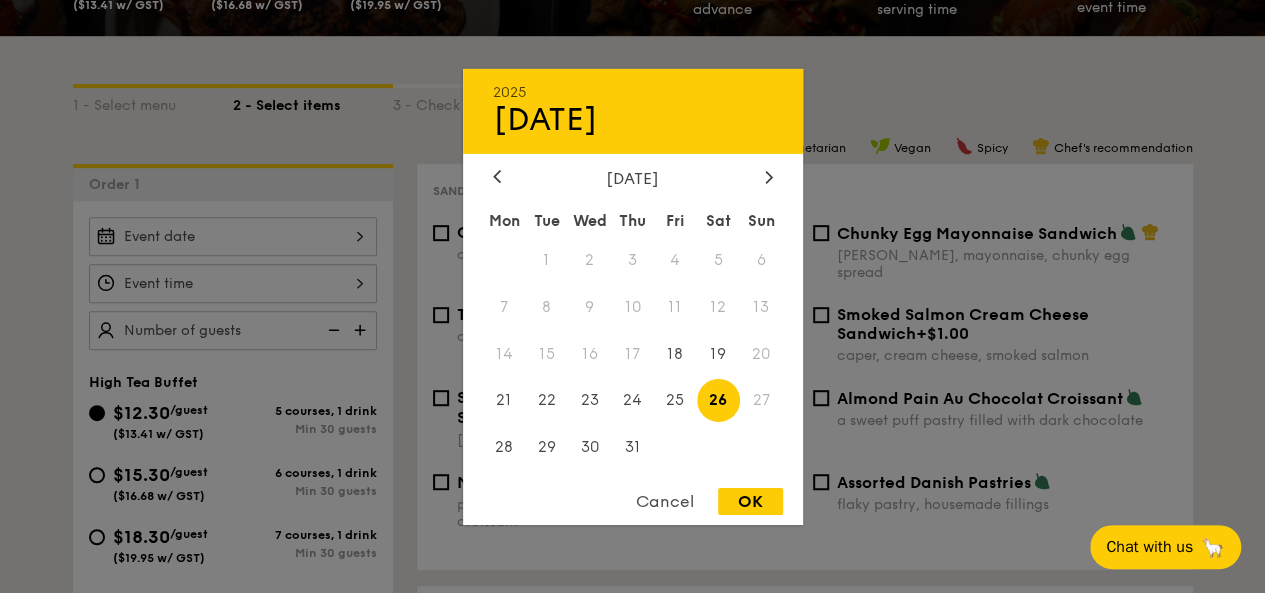 drag, startPoint x: 760, startPoint y: 506, endPoint x: 734, endPoint y: 489, distance: 31.06445 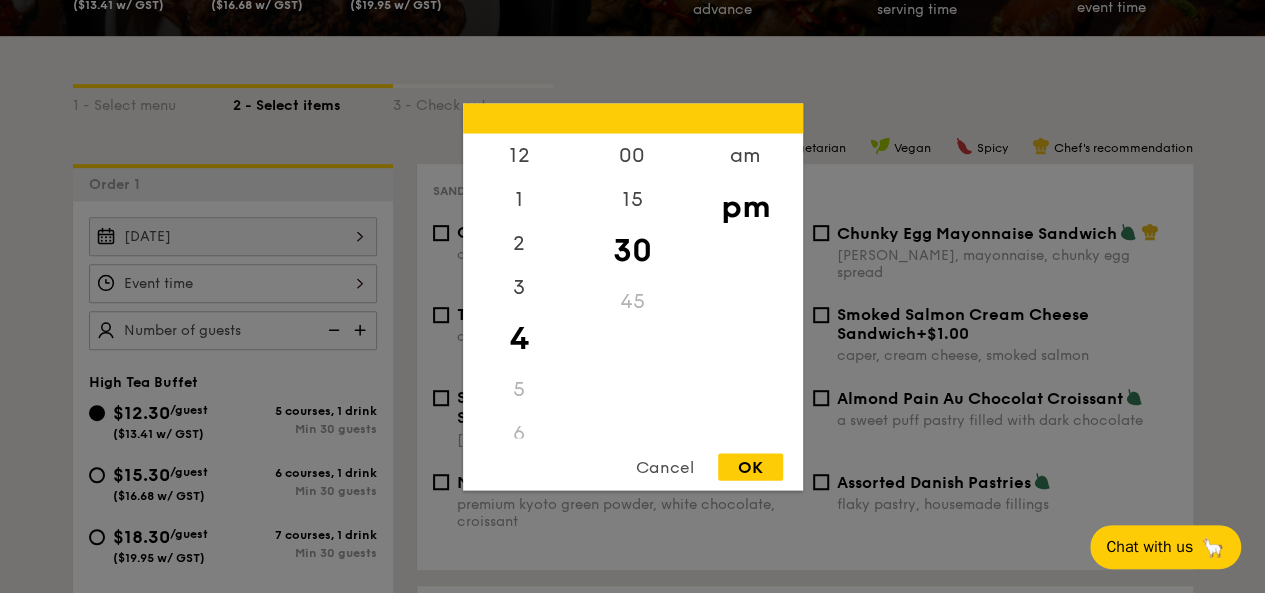 click on "12 1 2 3 4 5 6 7 8 9 10 11   00 15 30 45   am   pm   Cancel   OK" at bounding box center [233, 283] 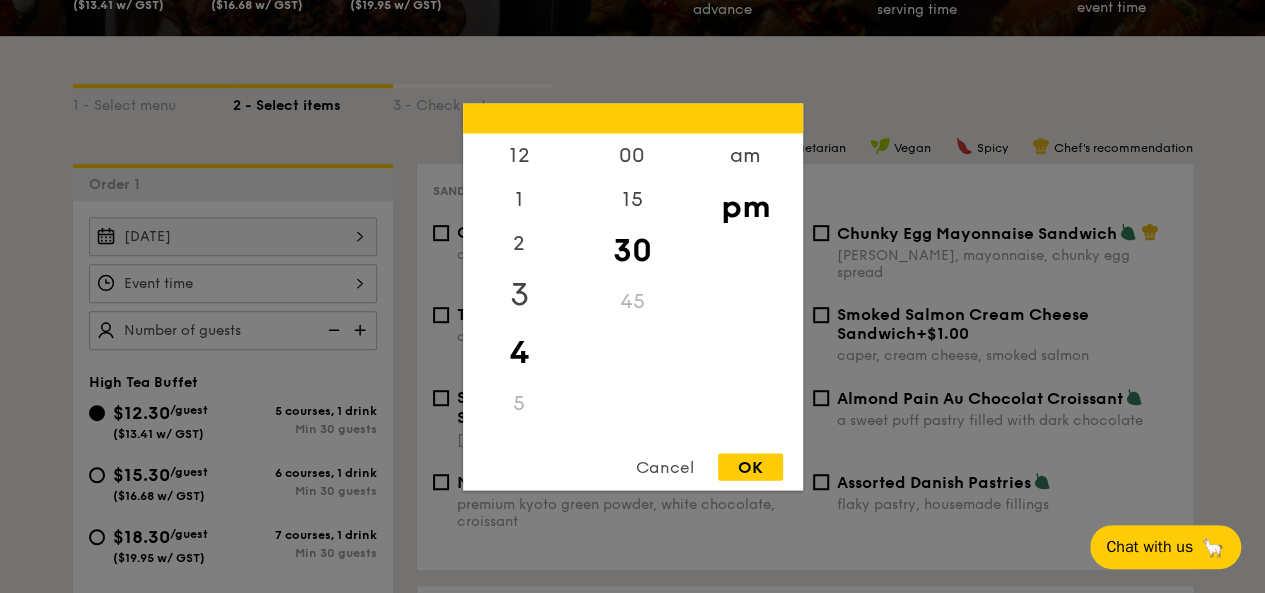 click on "3" at bounding box center [519, 294] 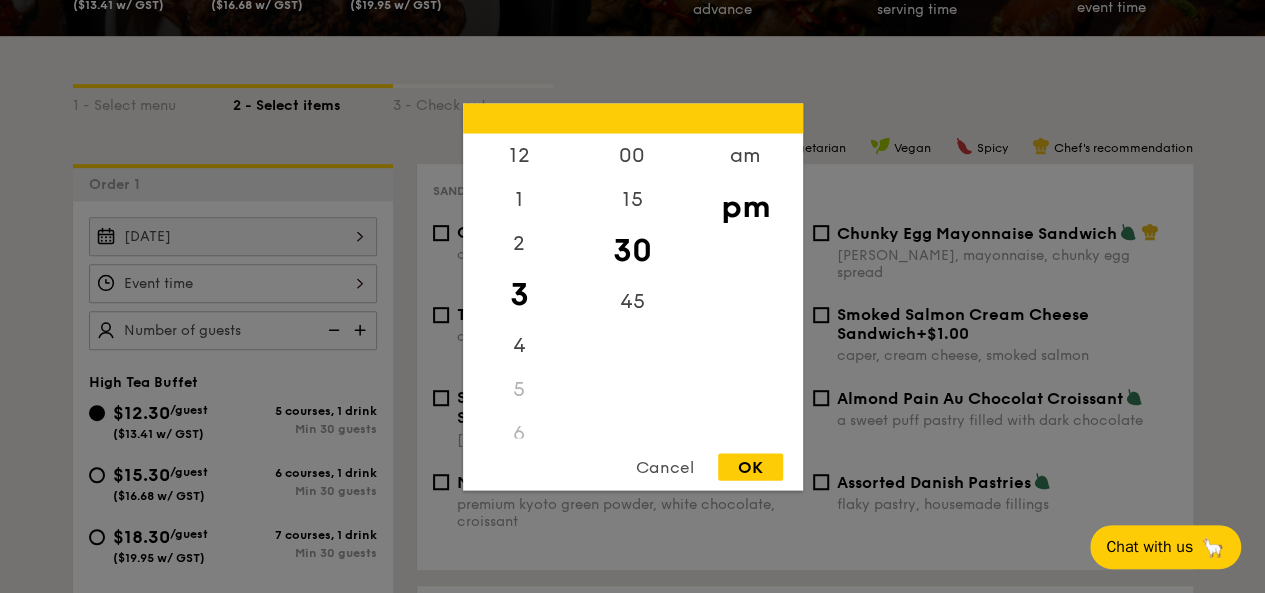 click on "OK" at bounding box center [750, 466] 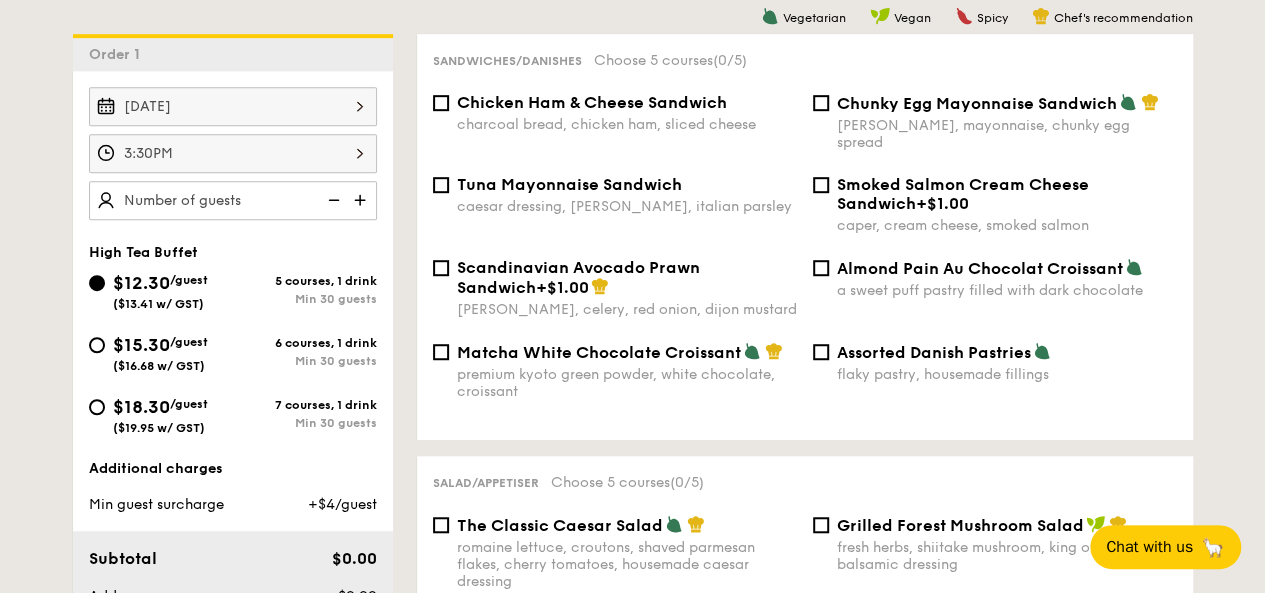 scroll, scrollTop: 500, scrollLeft: 0, axis: vertical 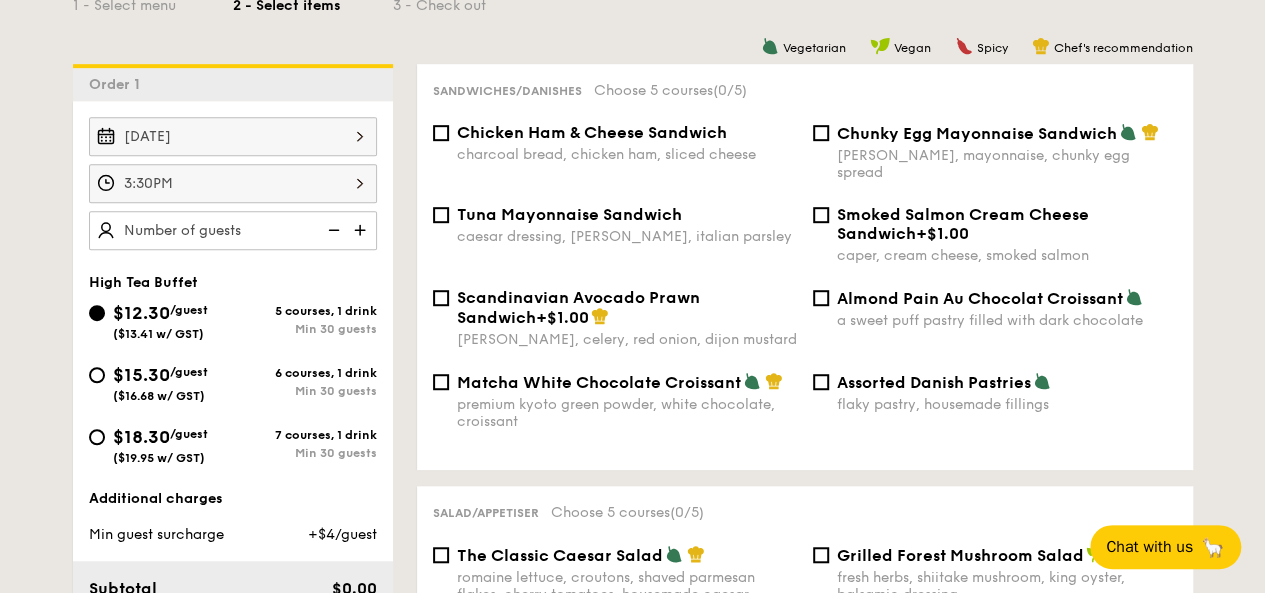 click on "charcoal bread, chicken ham, sliced cheese" at bounding box center (627, 154) 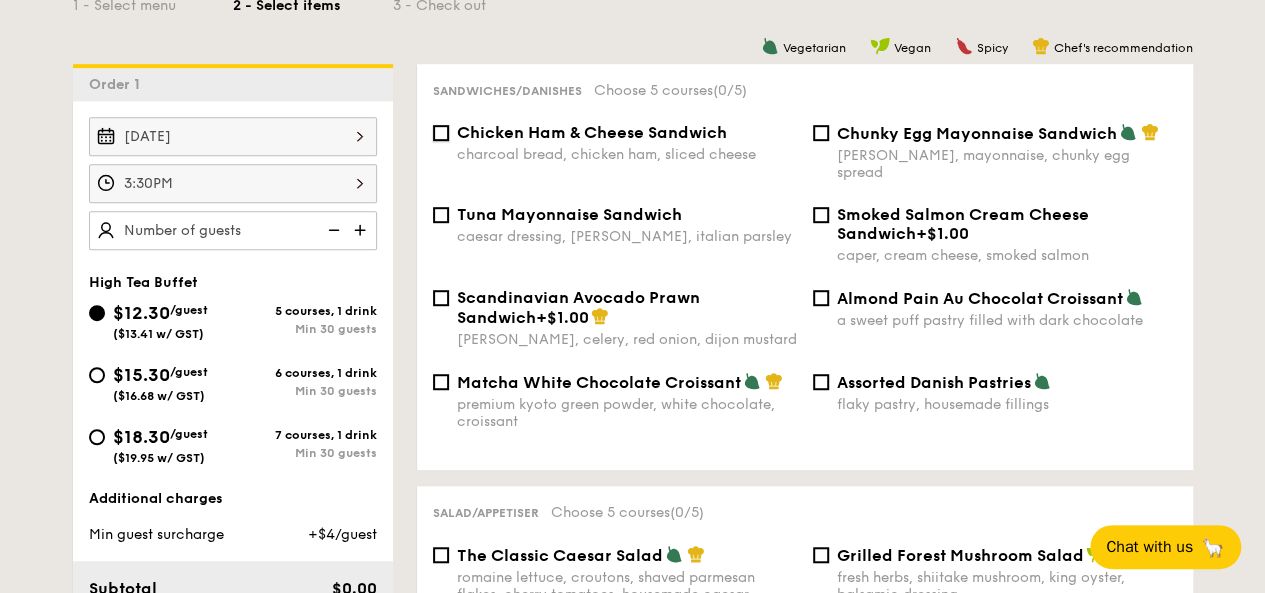 click on "Chicken Ham & Cheese Sandwich charcoal bread, chicken ham, sliced cheese" at bounding box center [441, 133] 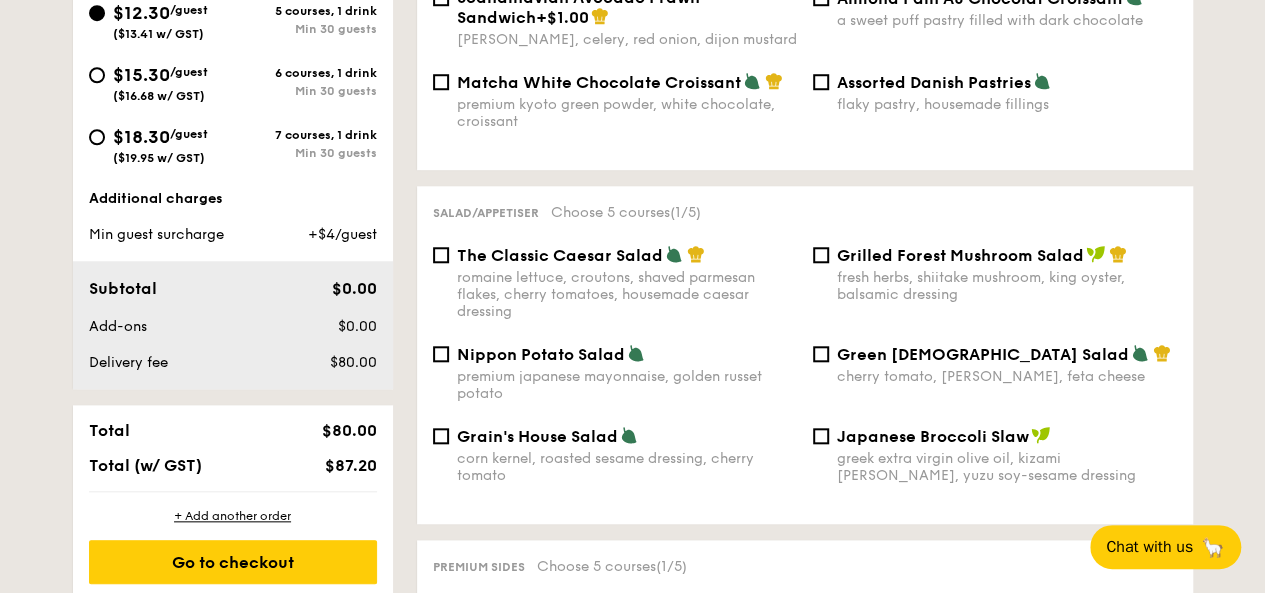 scroll, scrollTop: 900, scrollLeft: 0, axis: vertical 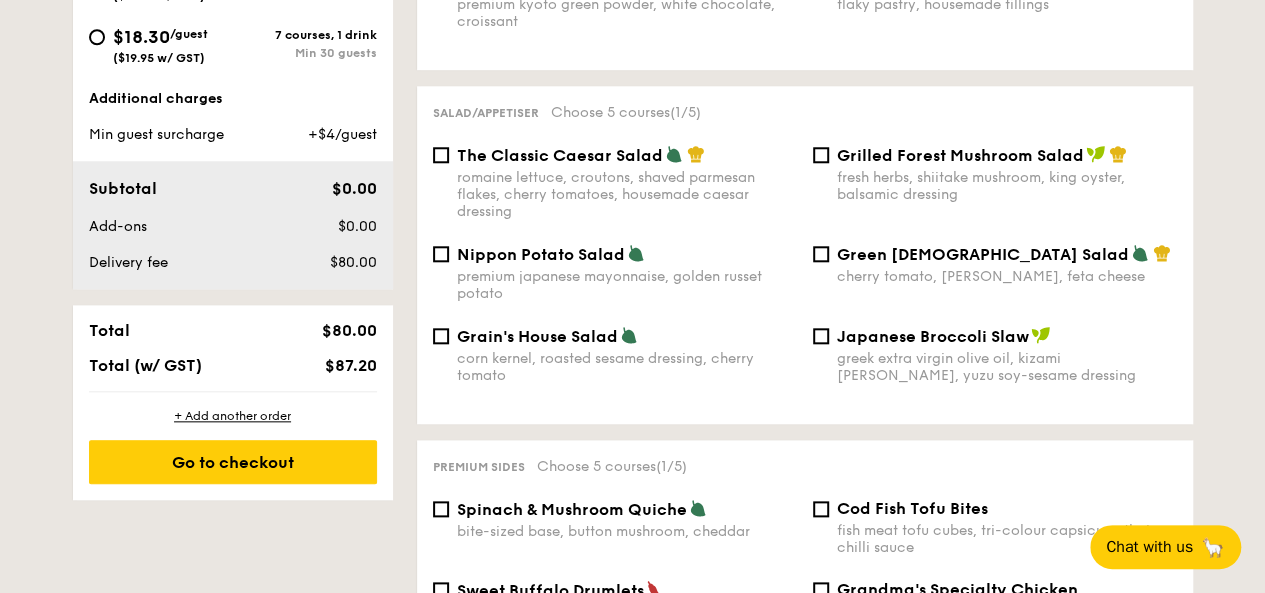 click on "Grain's House Salad corn kernel, roasted sesame dressing, cherry tomato" at bounding box center [627, 355] 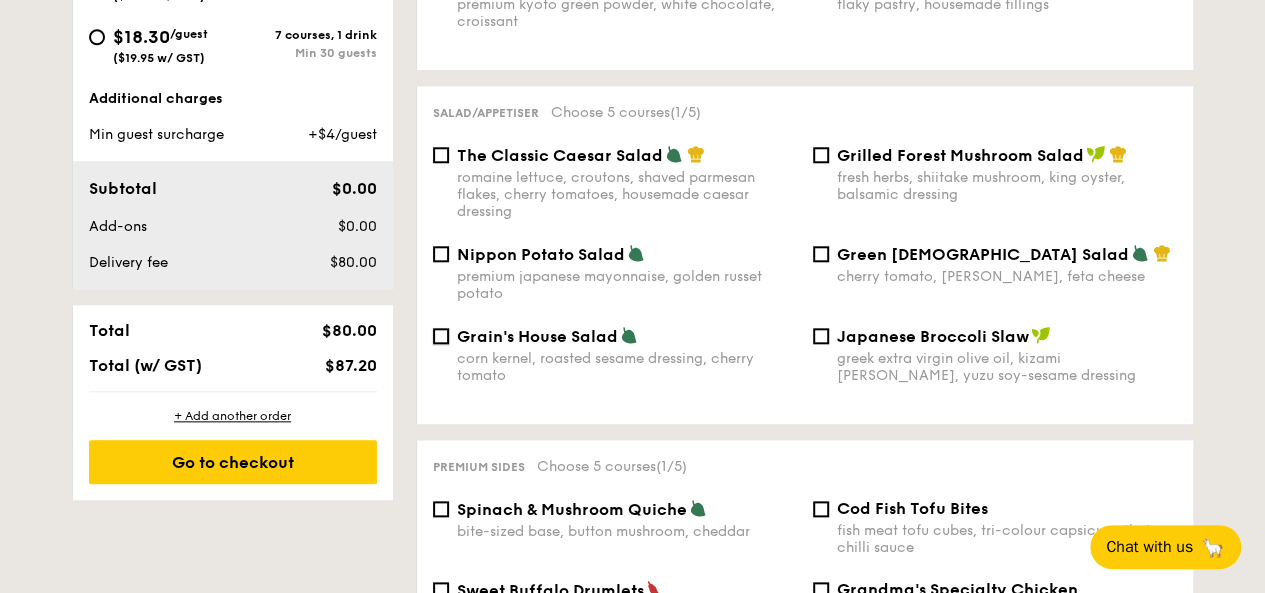 click on "Grain's House Salad corn kernel, roasted sesame dressing, cherry tomato" at bounding box center (441, 336) 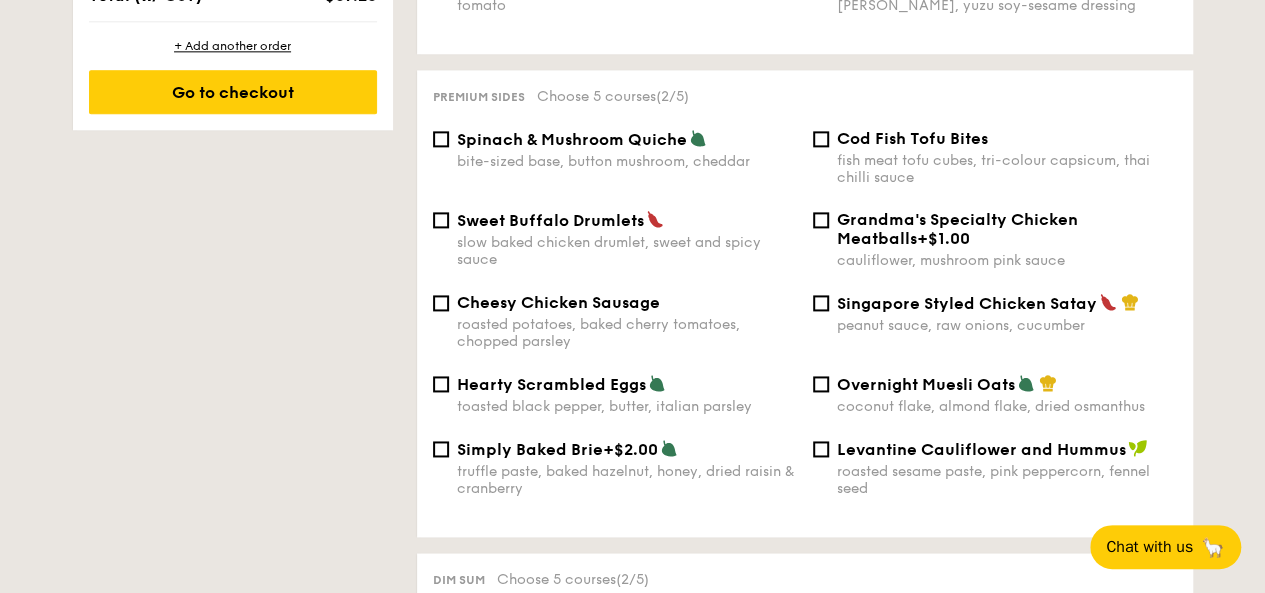 scroll, scrollTop: 1300, scrollLeft: 0, axis: vertical 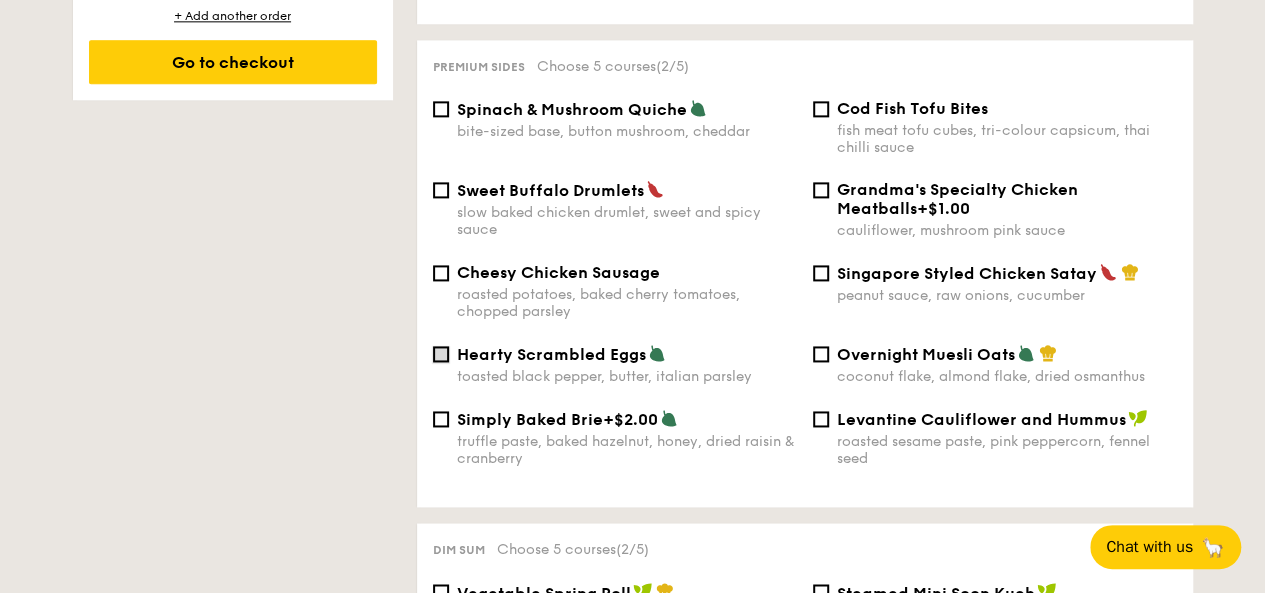 click on "Hearty Scrambled Eggs toasted black pepper, butter, italian parsley" at bounding box center [441, 354] 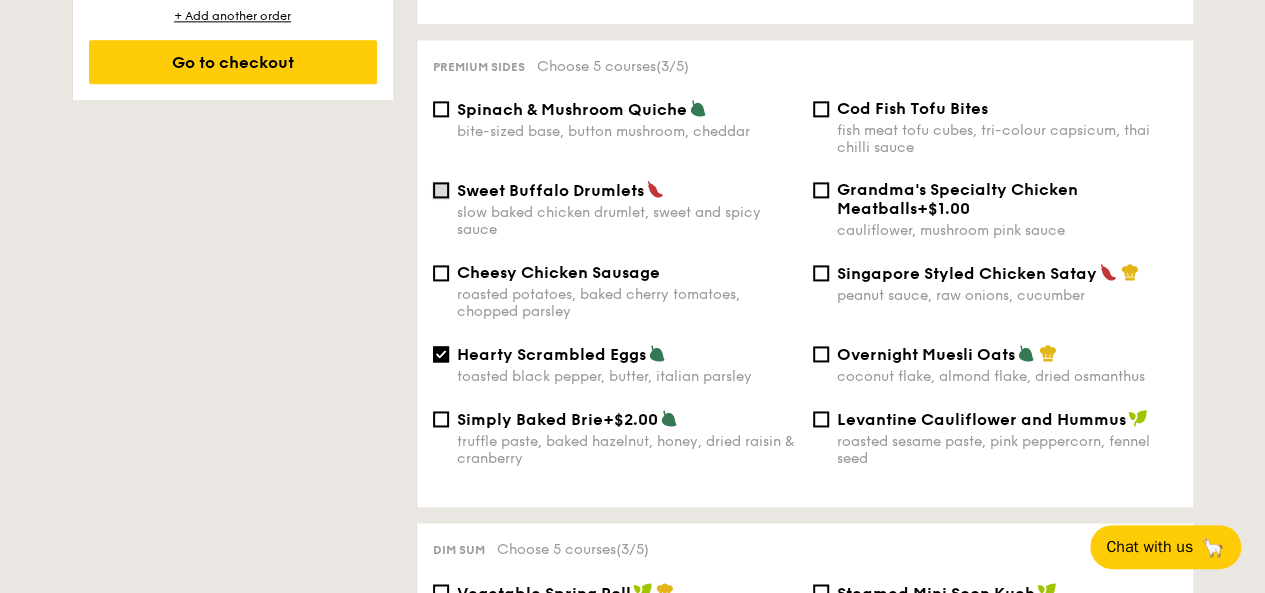 click on "Sweet Buffalo Drumlets slow baked chicken drumlet, sweet and spicy sauce" at bounding box center (441, 190) 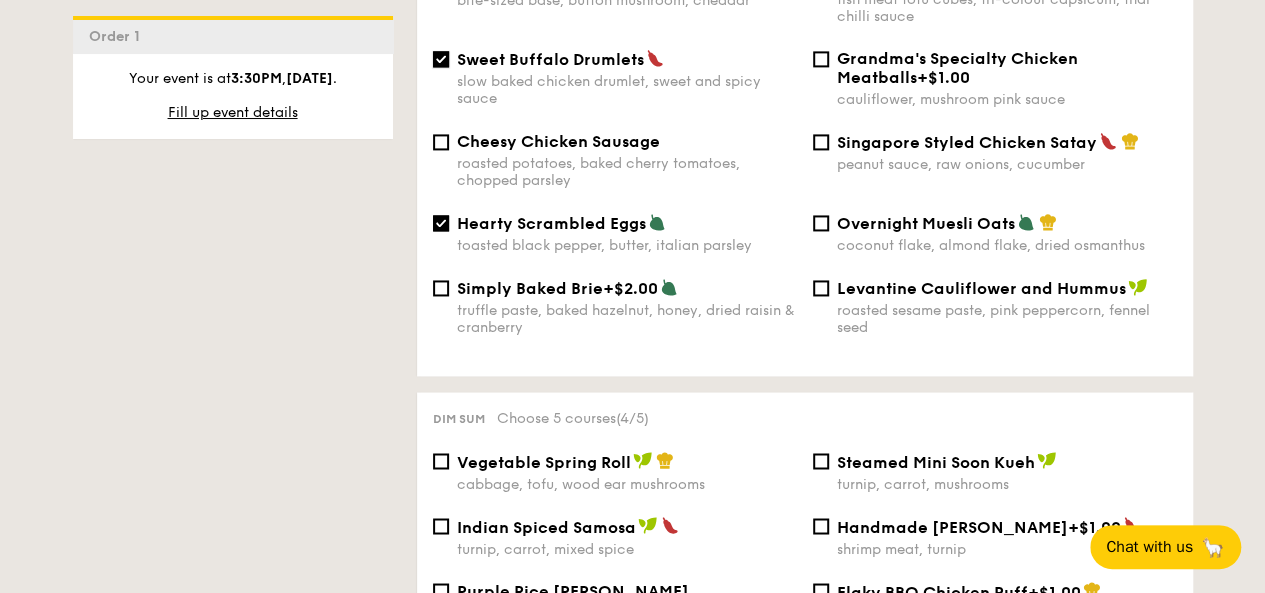 scroll, scrollTop: 1400, scrollLeft: 0, axis: vertical 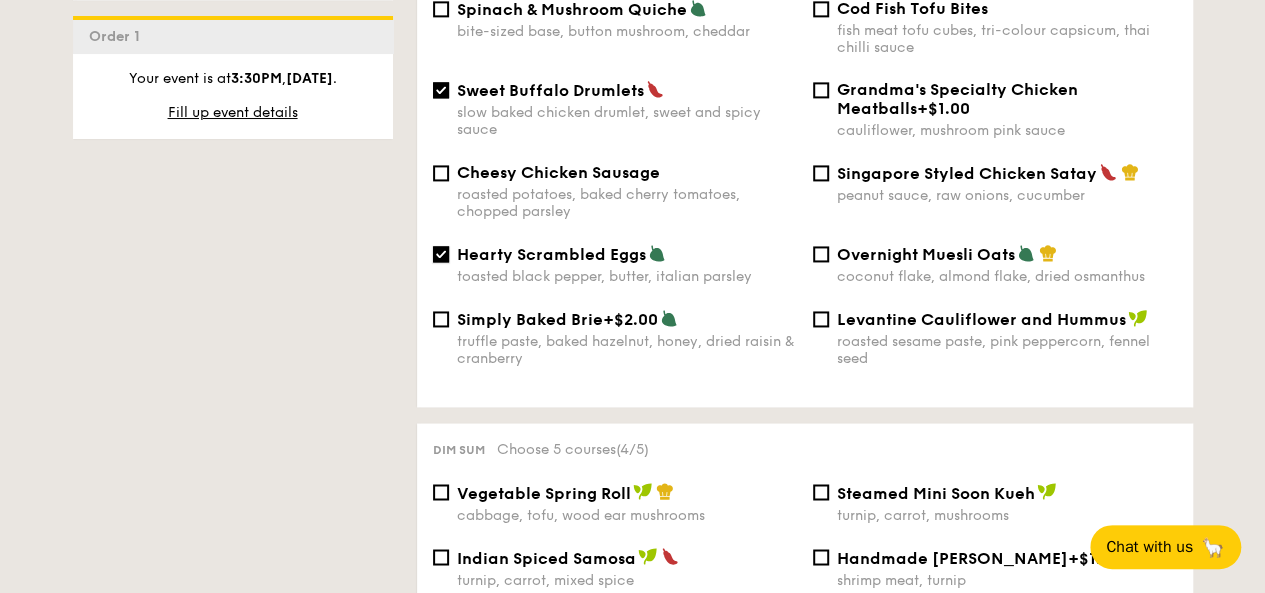 click on "Hearty Scrambled Eggs toasted black pepper, butter, italian parsley" at bounding box center [441, 254] 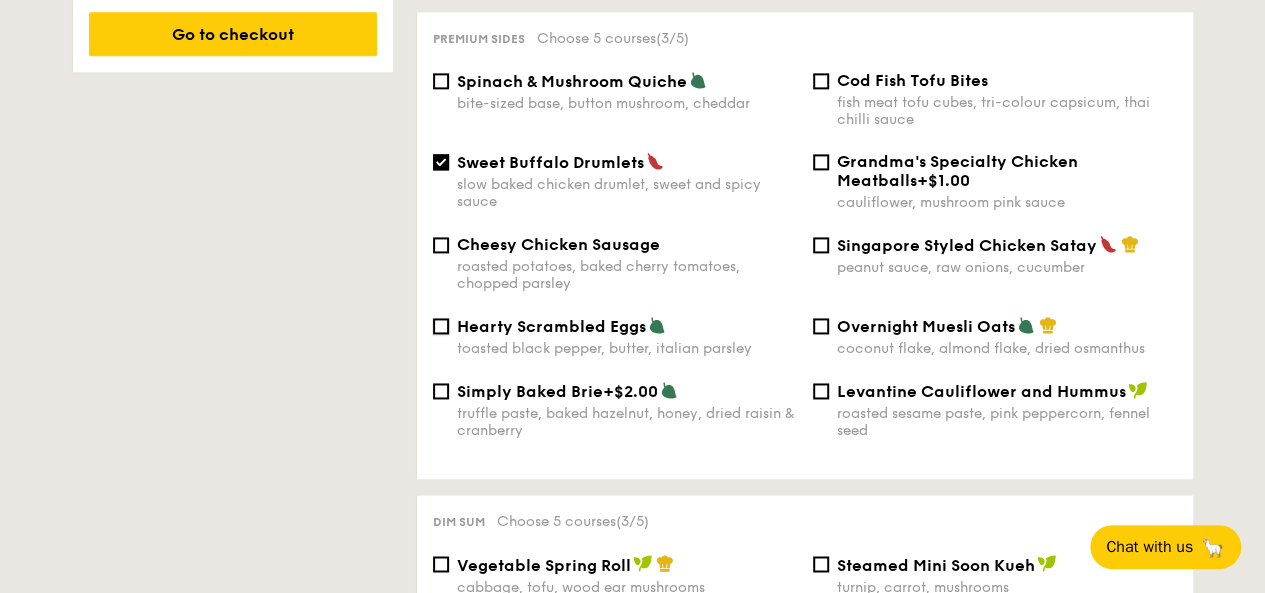 scroll, scrollTop: 1300, scrollLeft: 0, axis: vertical 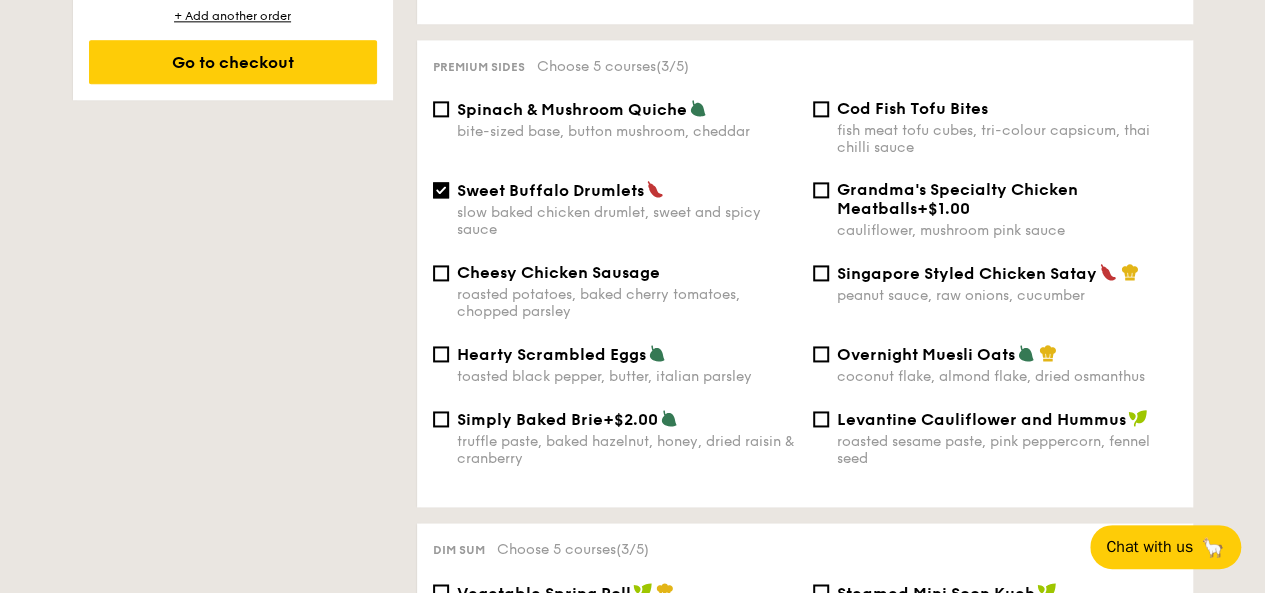 click on "Cod Fish Tofu Bites fish meat tofu cubes, tri-colour capsicum, thai chilli sauce" at bounding box center [995, 127] 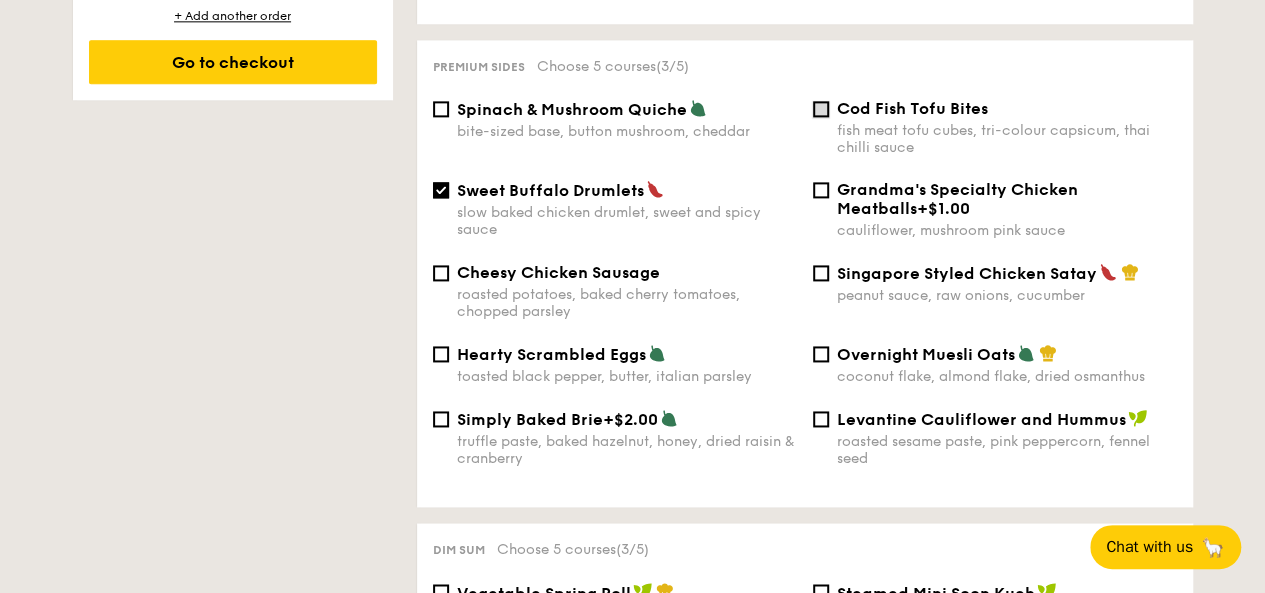 click on "Cod Fish Tofu Bites fish meat tofu cubes, tri-colour capsicum, thai chilli sauce" at bounding box center [821, 109] 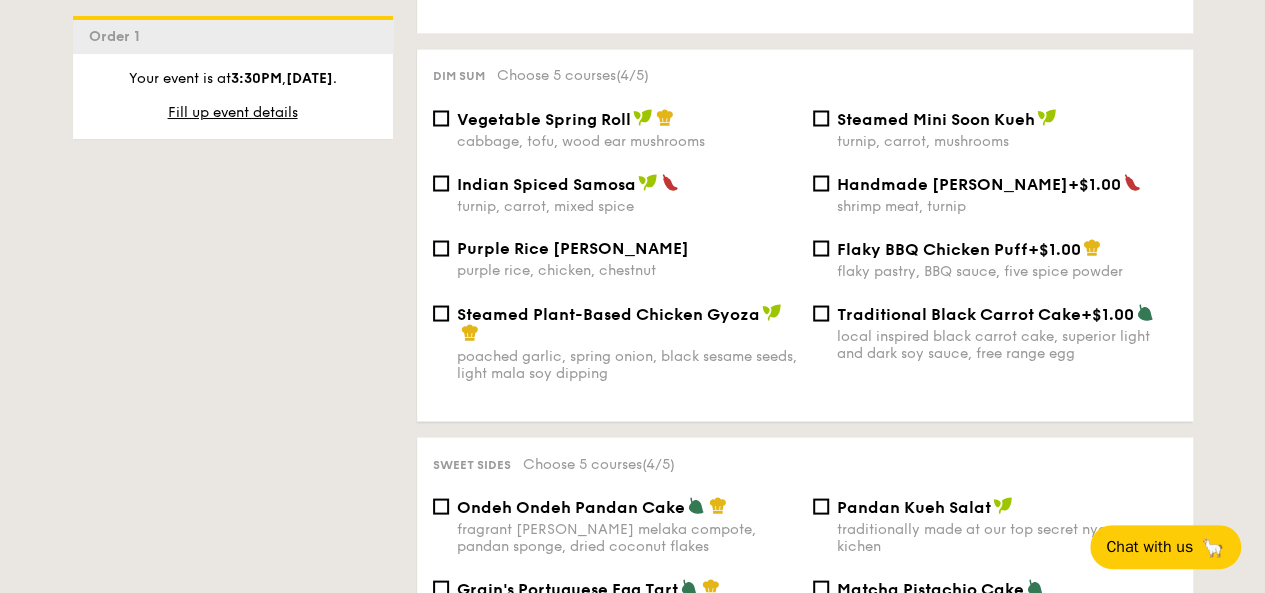 scroll, scrollTop: 1800, scrollLeft: 0, axis: vertical 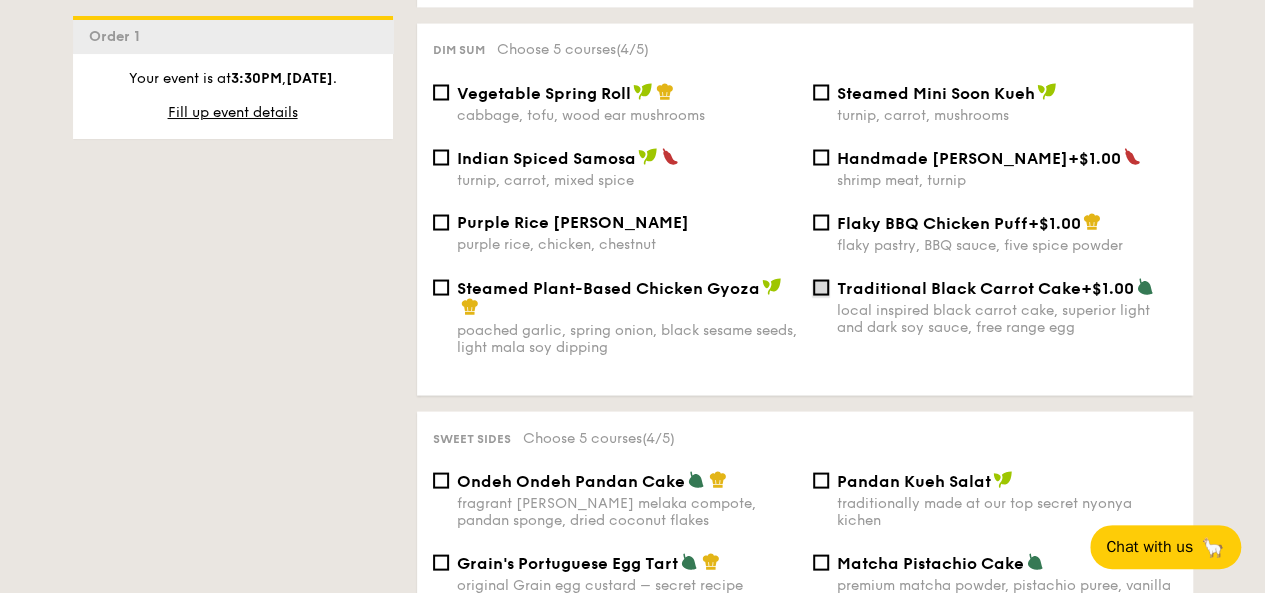 click on "Traditional Black Carrot Cake
+$1.00
local inspired black carrot cake, superior light and dark soy sauce, free range egg" at bounding box center [821, 287] 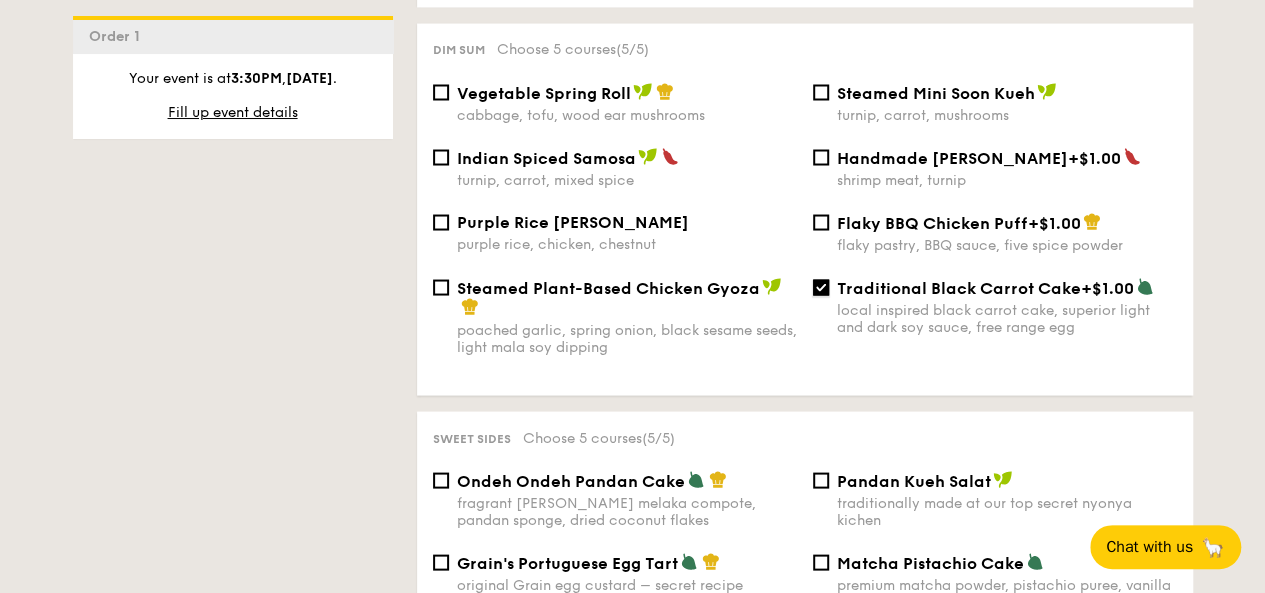click on "Traditional Black Carrot Cake
+$1.00
local inspired black carrot cake, superior light and dark soy sauce, free range egg" at bounding box center (821, 287) 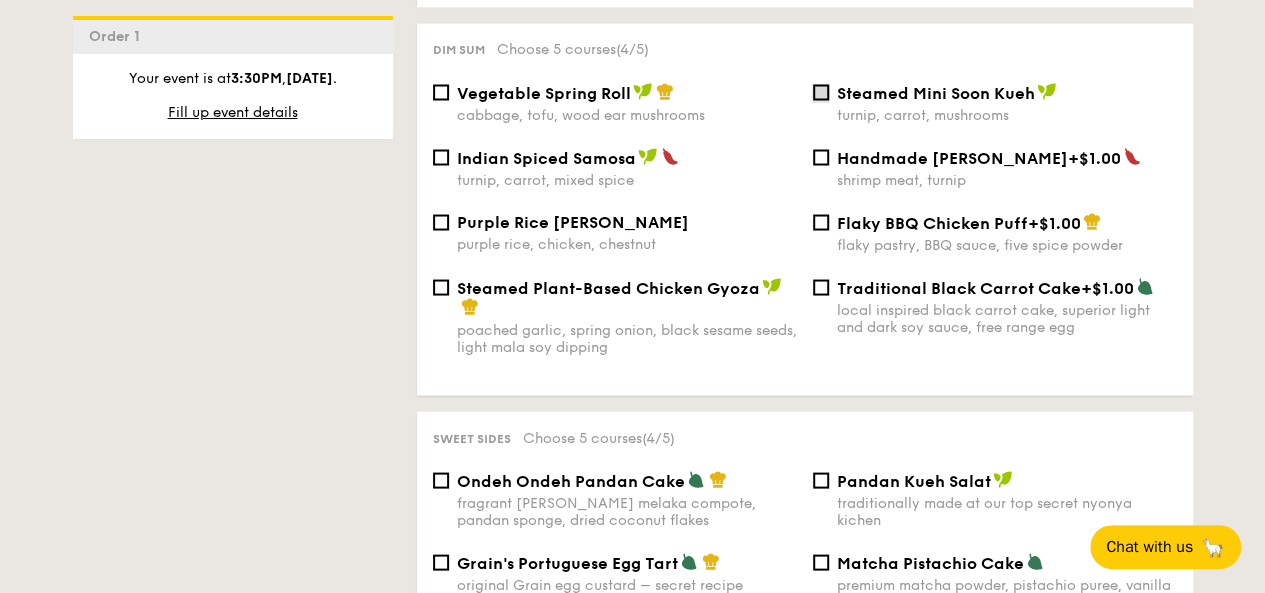 click on "Steamed Mini Soon Kueh turnip, carrot, mushrooms" at bounding box center (821, 92) 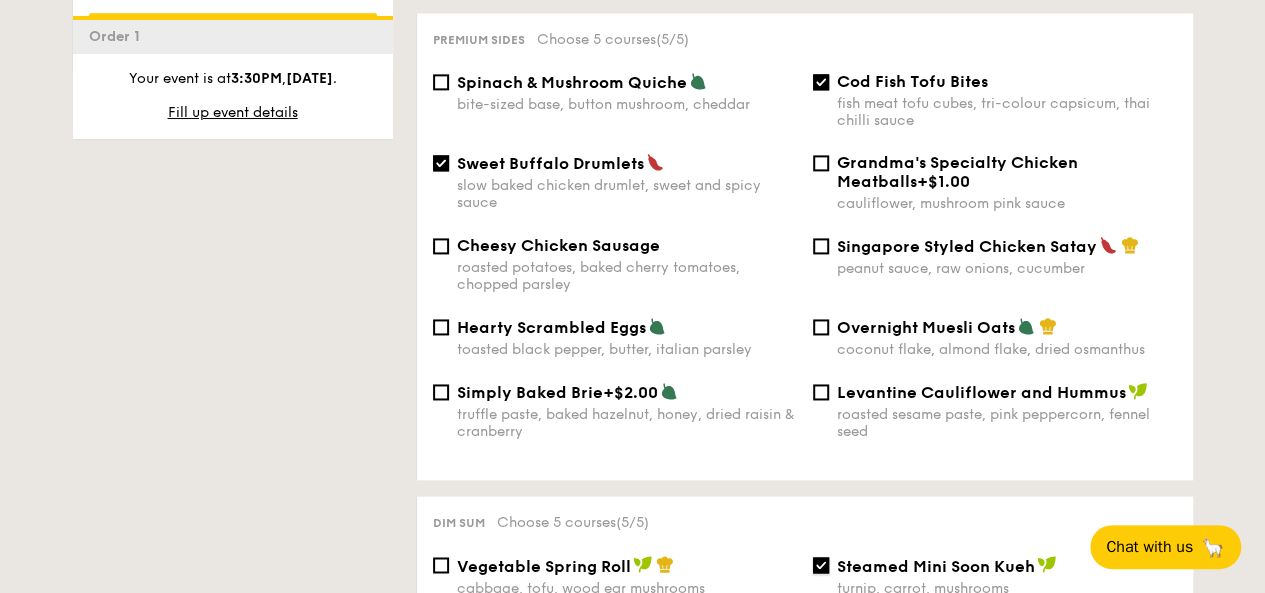 scroll, scrollTop: 1300, scrollLeft: 0, axis: vertical 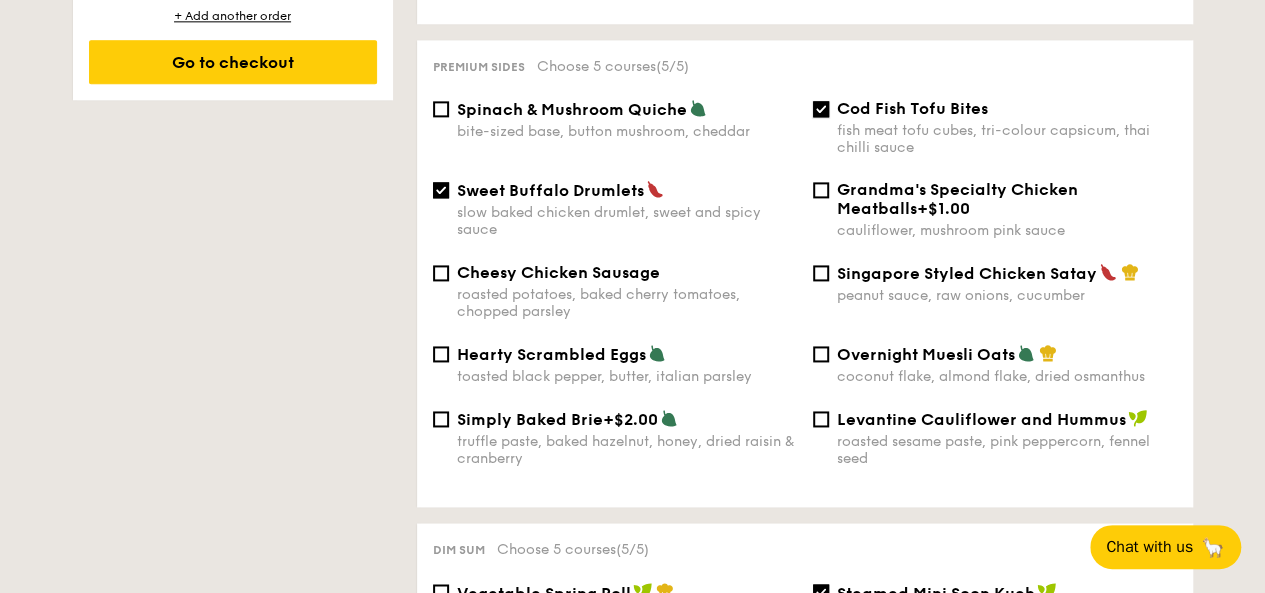 click on "Cod Fish Tofu Bites fish meat tofu cubes, tri-colour capsicum, thai chilli sauce" at bounding box center [821, 109] 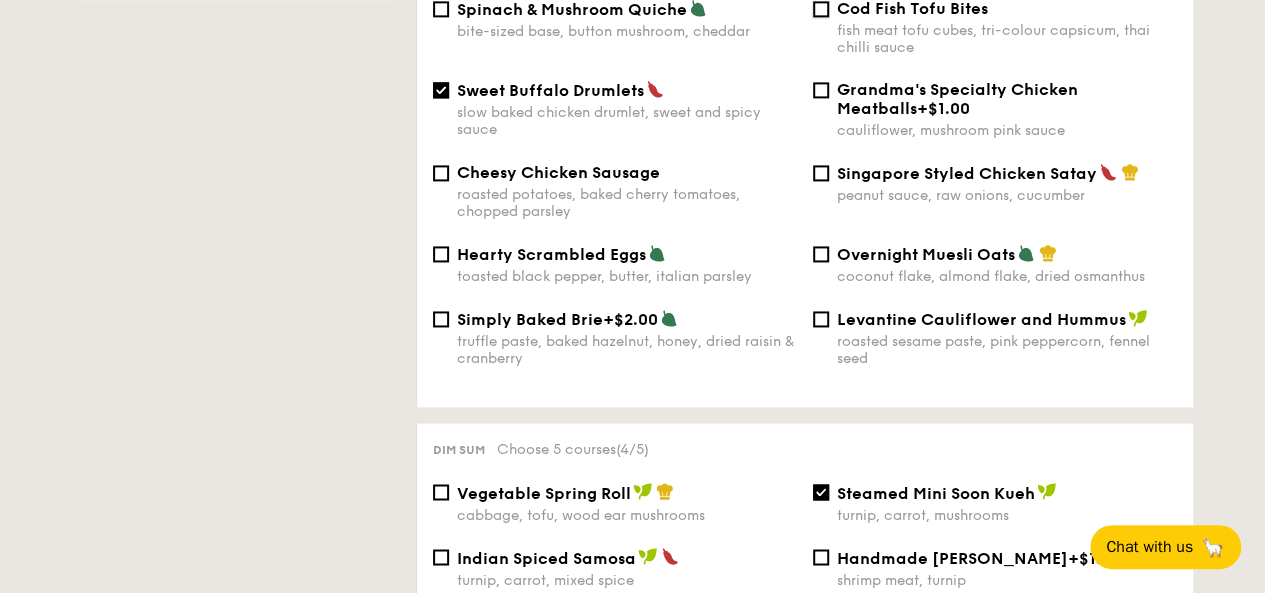 scroll, scrollTop: 1300, scrollLeft: 0, axis: vertical 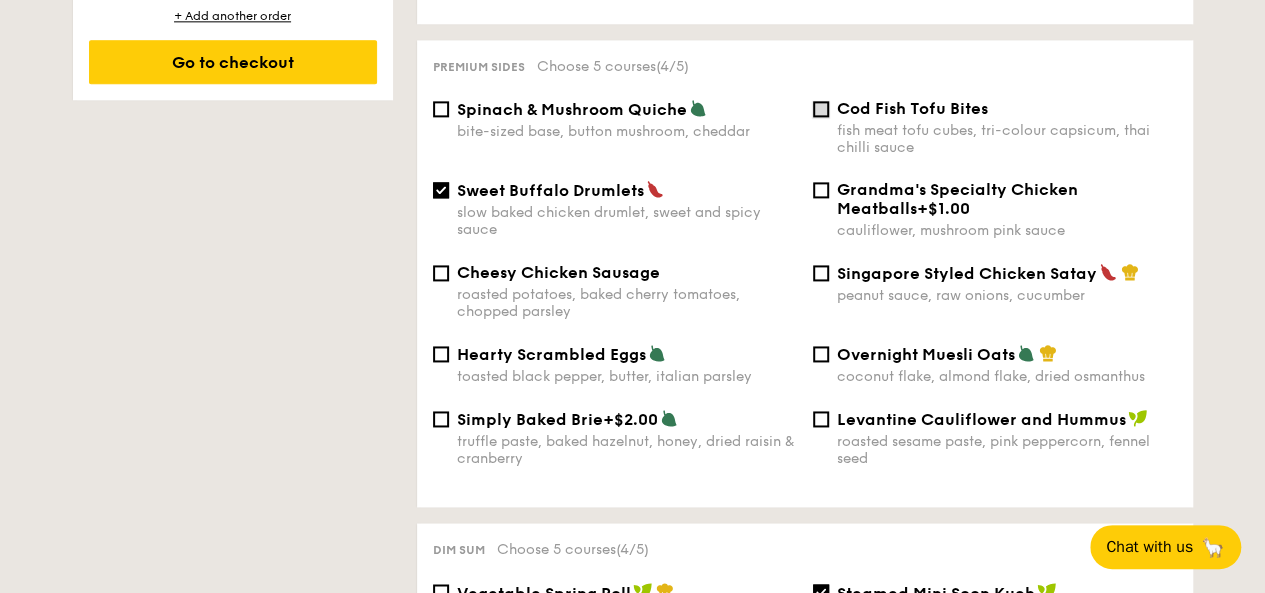 click on "Cod Fish Tofu Bites fish meat tofu cubes, tri-colour capsicum, thai chilli sauce" at bounding box center (821, 109) 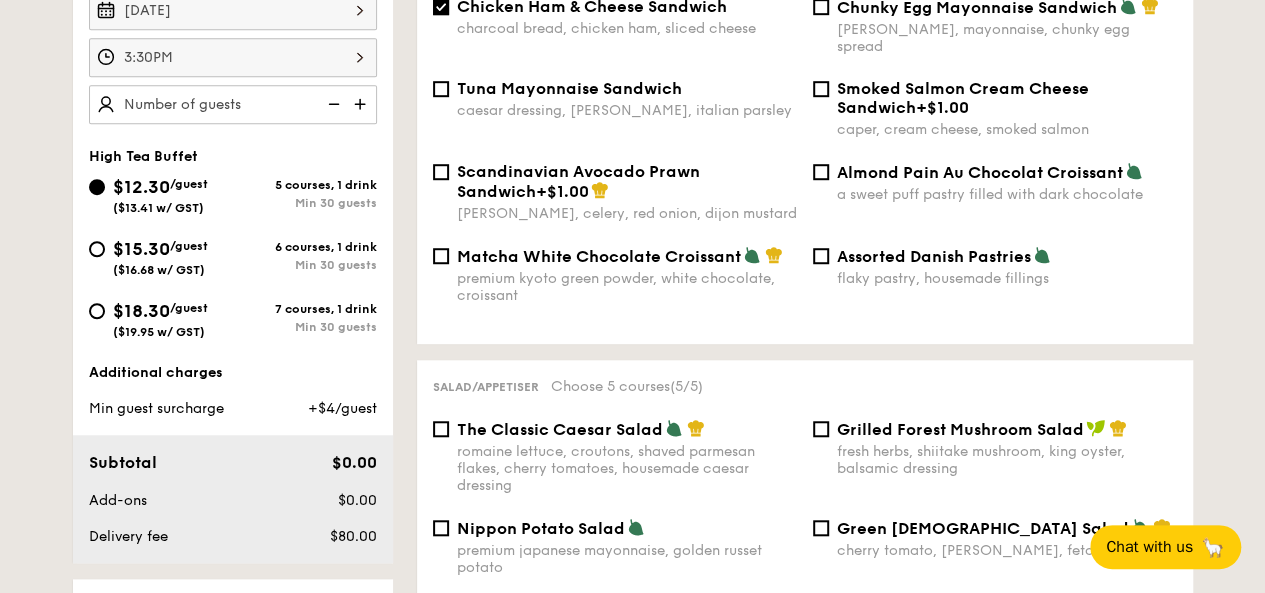 scroll, scrollTop: 600, scrollLeft: 0, axis: vertical 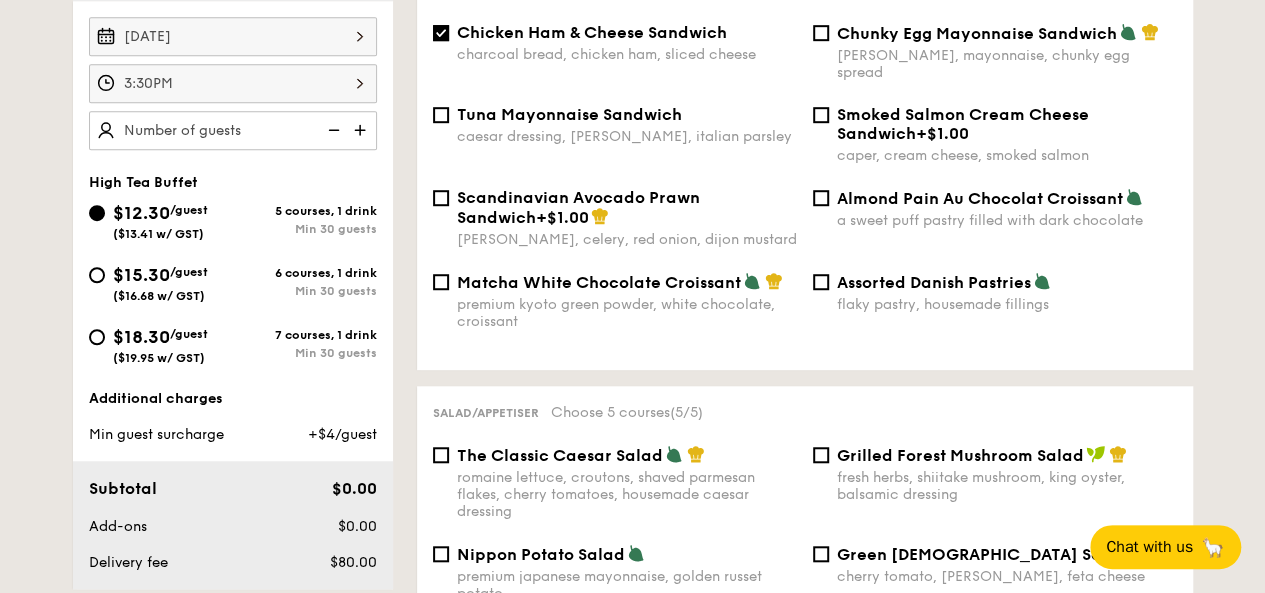 click at bounding box center [362, 130] 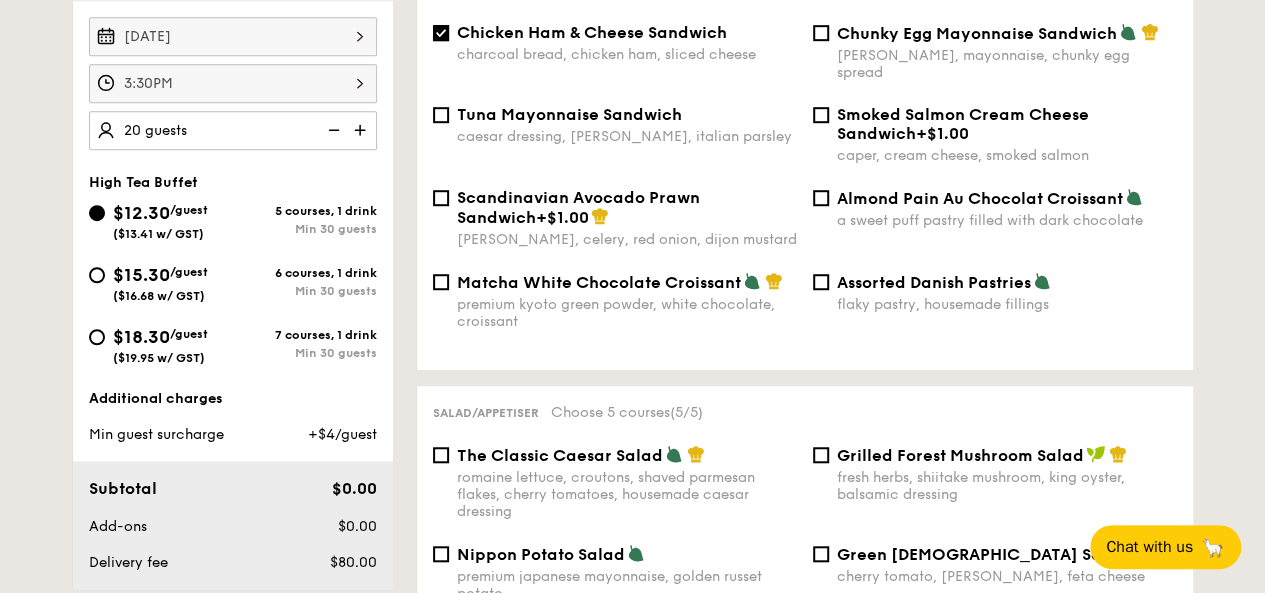 click at bounding box center [362, 130] 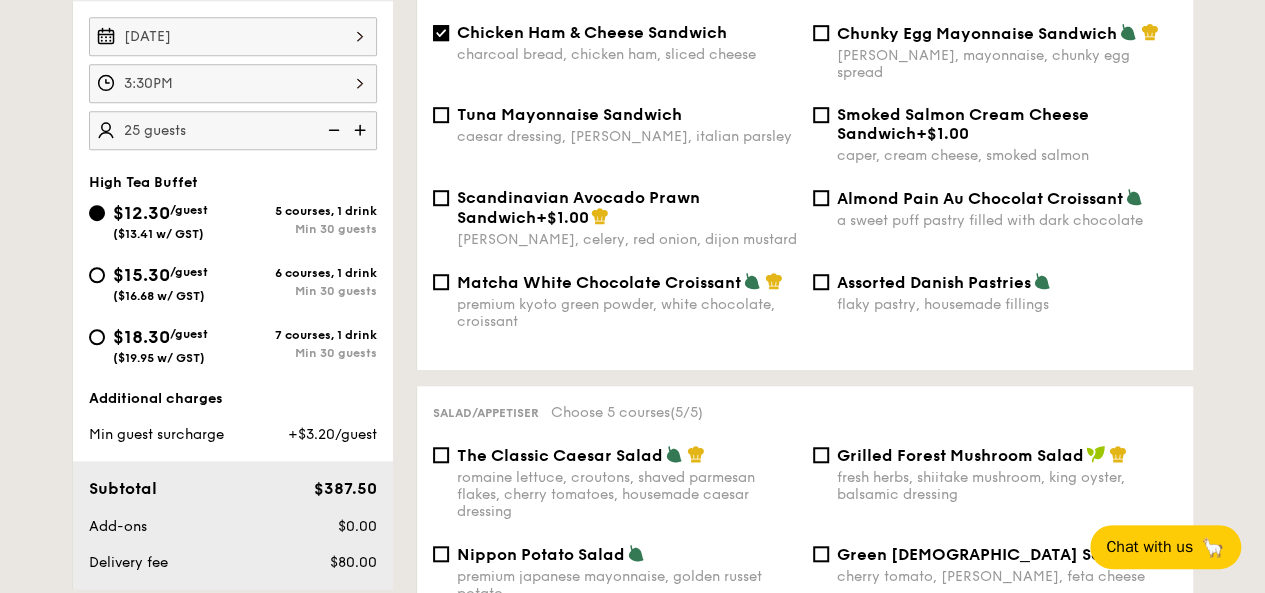 click at bounding box center (362, 130) 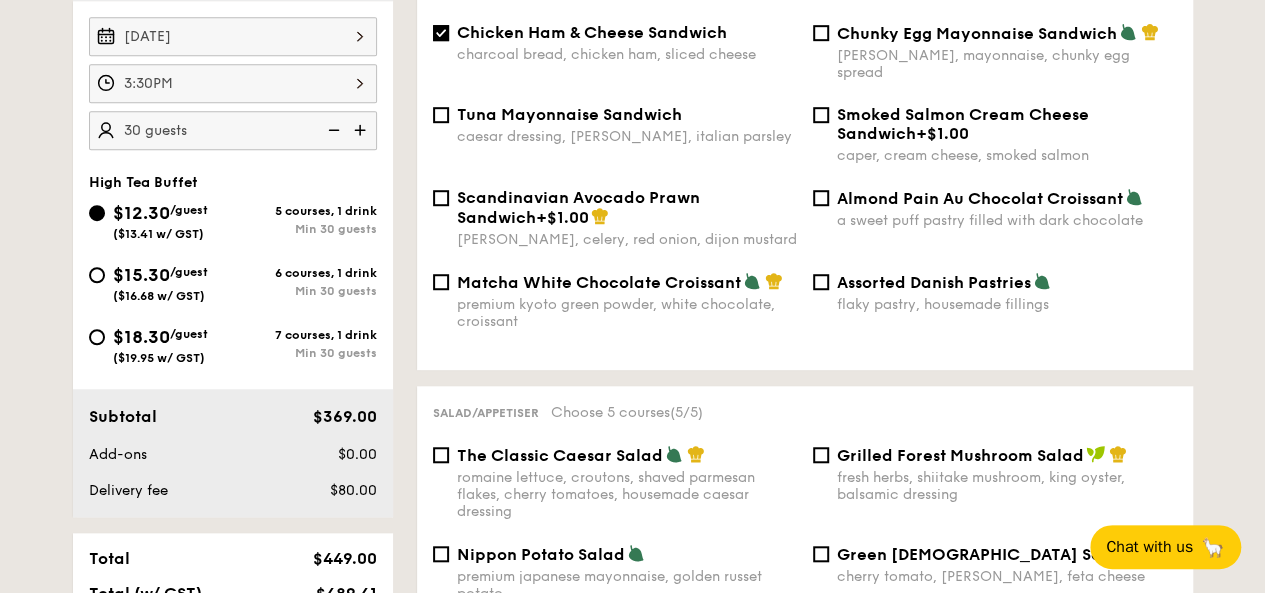 click at bounding box center [362, 130] 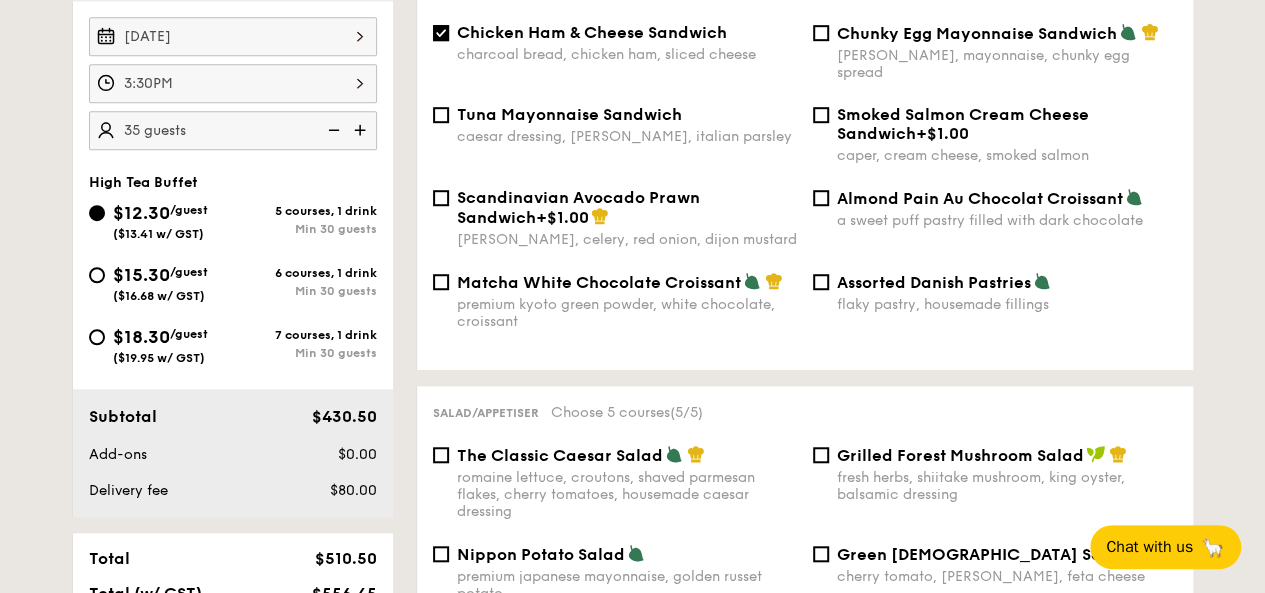 click at bounding box center (332, 130) 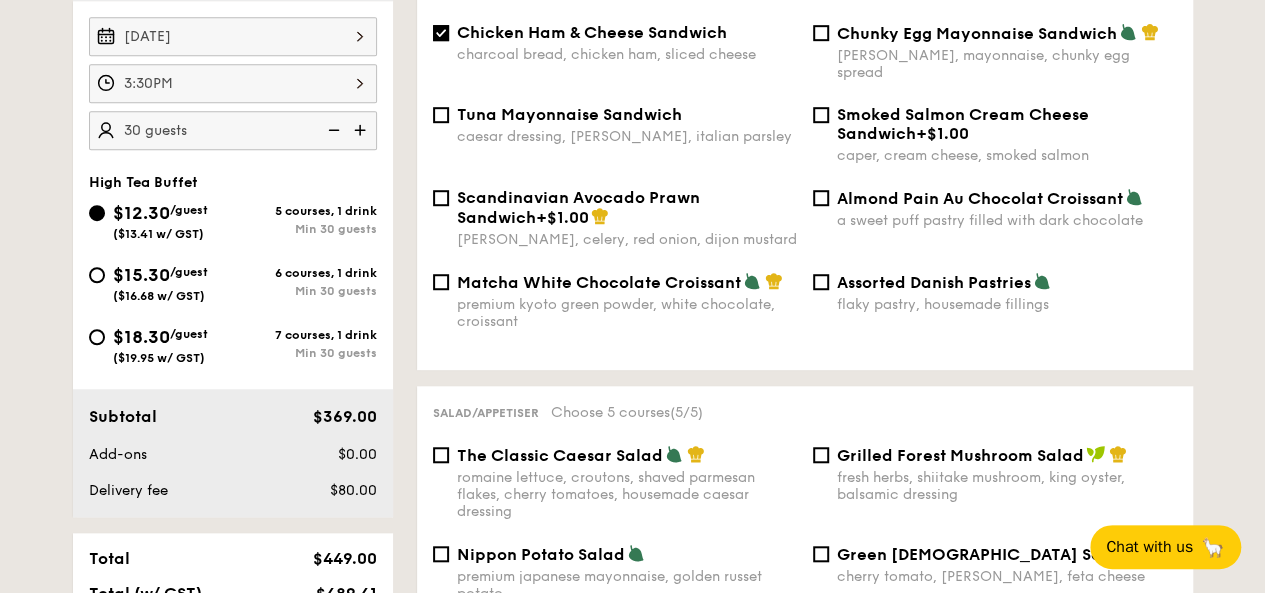 click at bounding box center (332, 130) 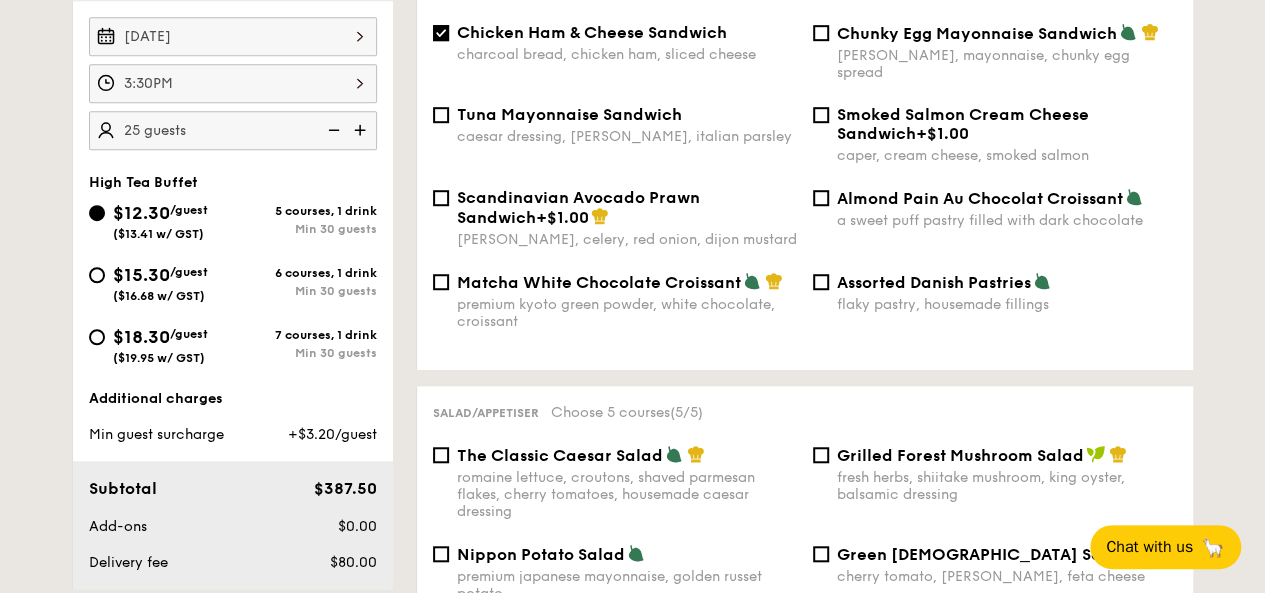 click at bounding box center (362, 130) 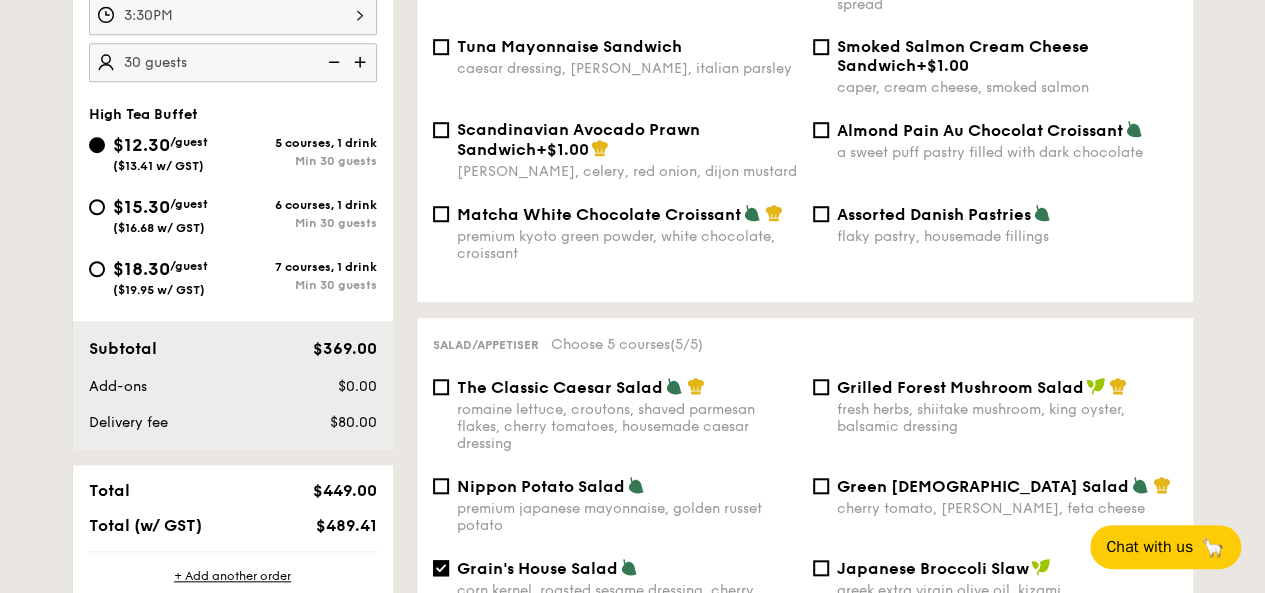 scroll, scrollTop: 700, scrollLeft: 0, axis: vertical 